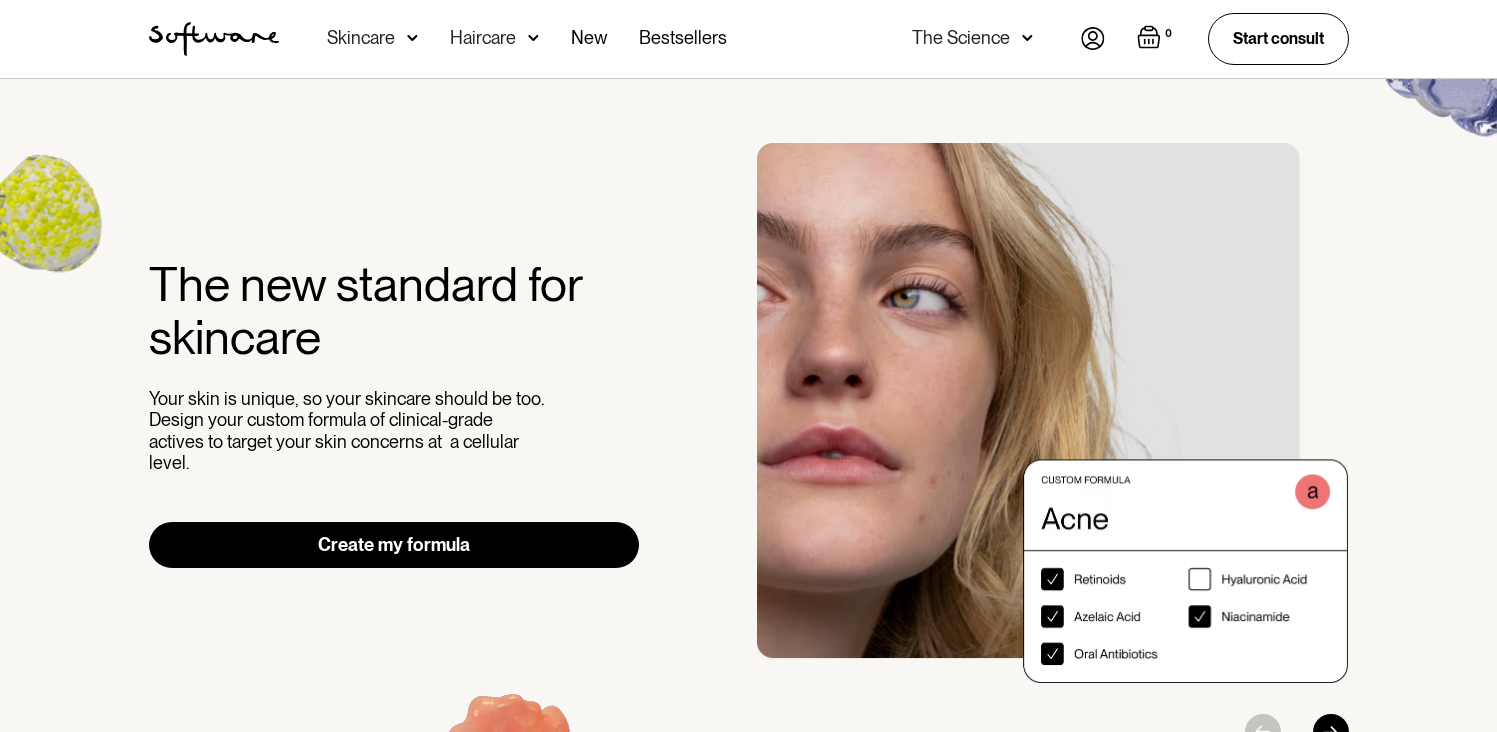 scroll, scrollTop: 0, scrollLeft: 0, axis: both 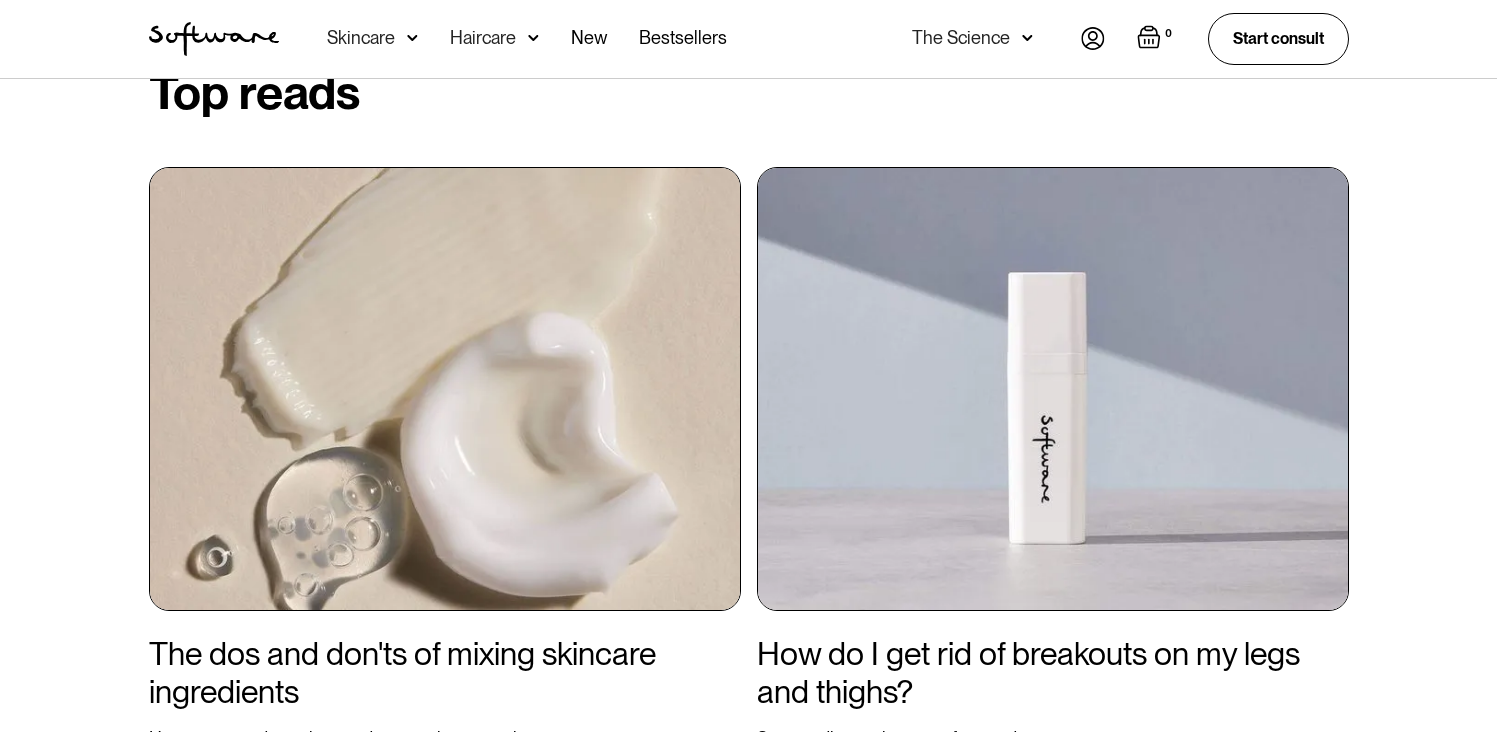 click at bounding box center (445, 389) 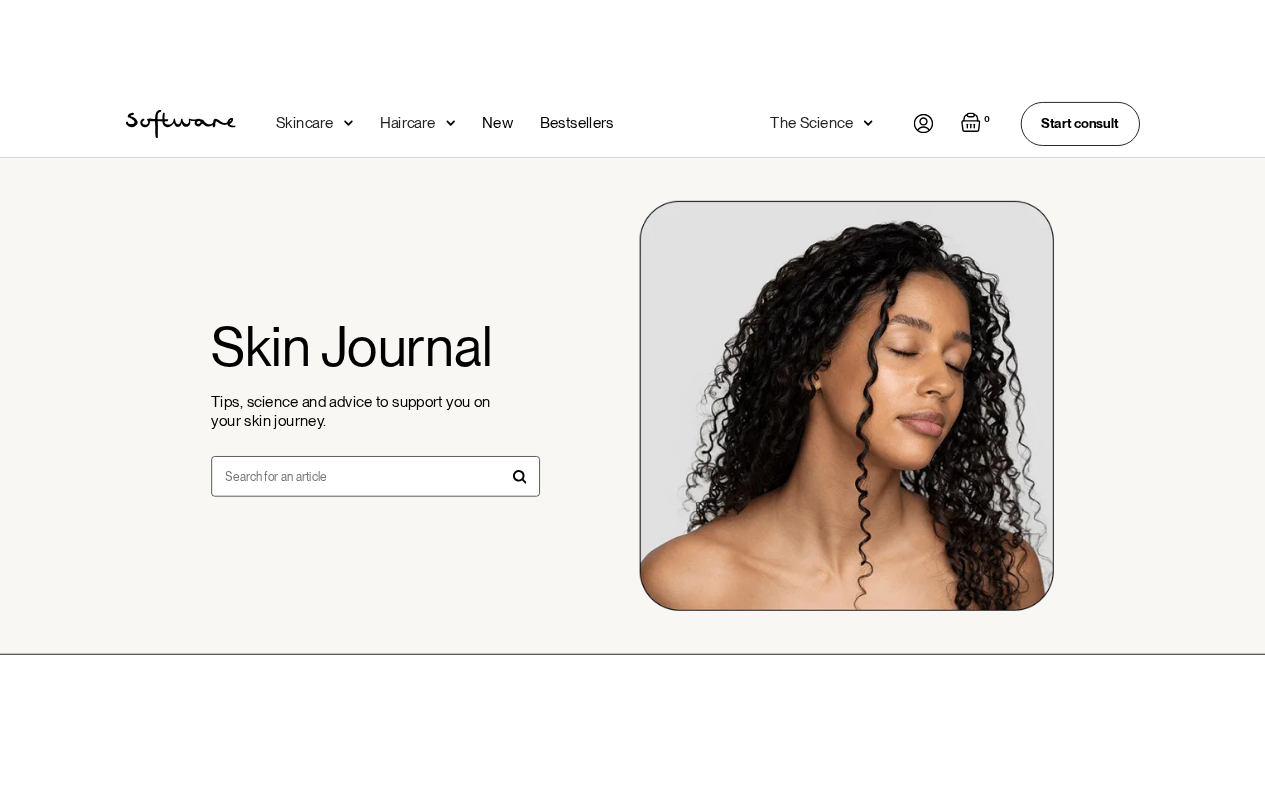 scroll, scrollTop: 444, scrollLeft: 0, axis: vertical 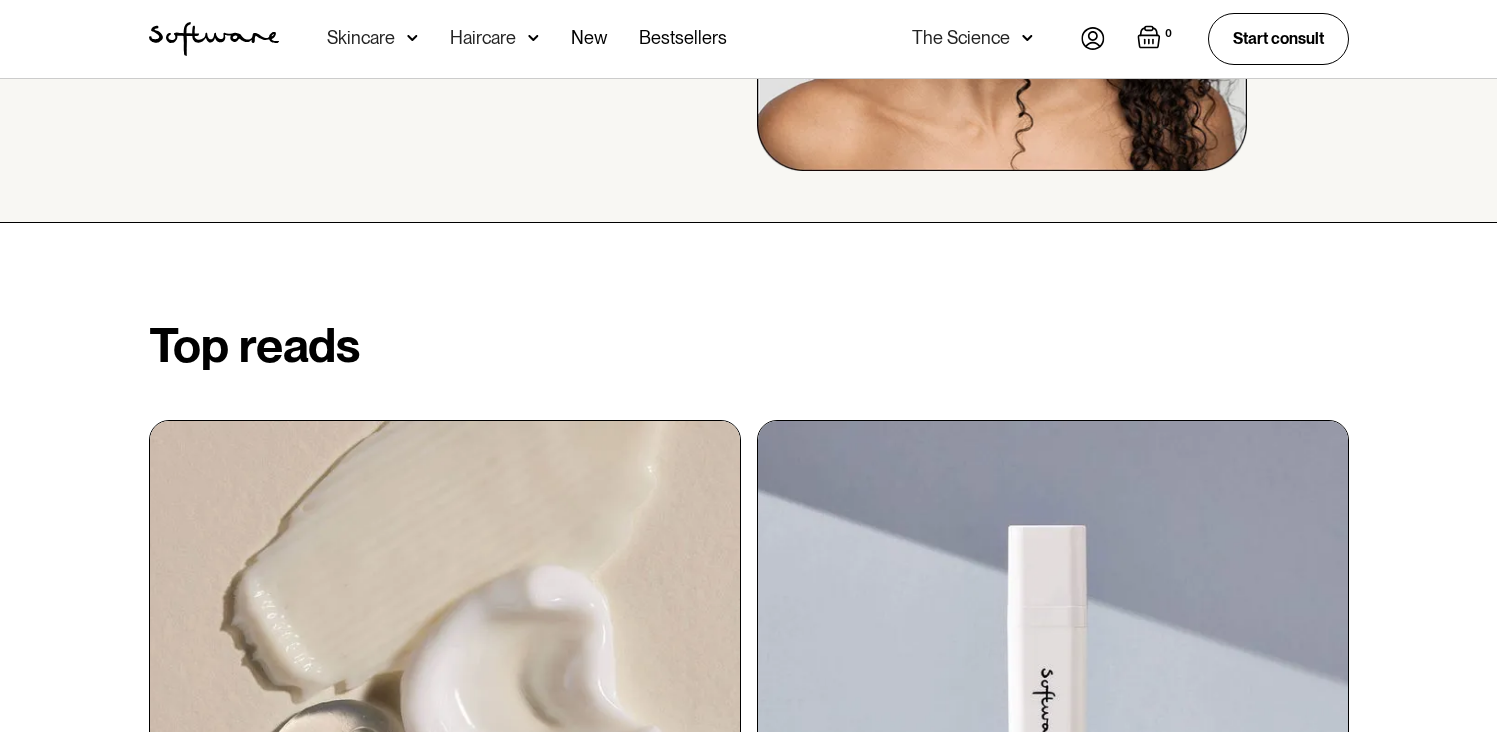 click at bounding box center [445, 642] 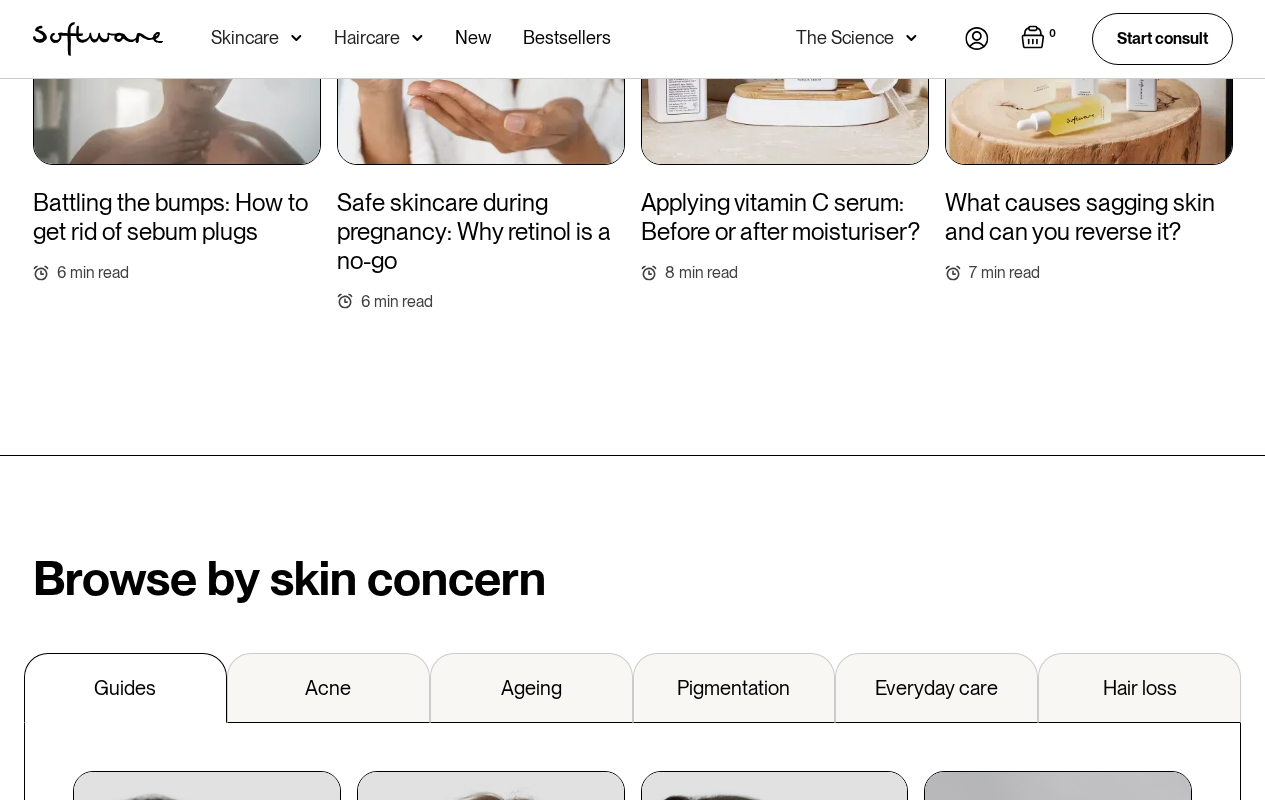 scroll, scrollTop: 2149, scrollLeft: 0, axis: vertical 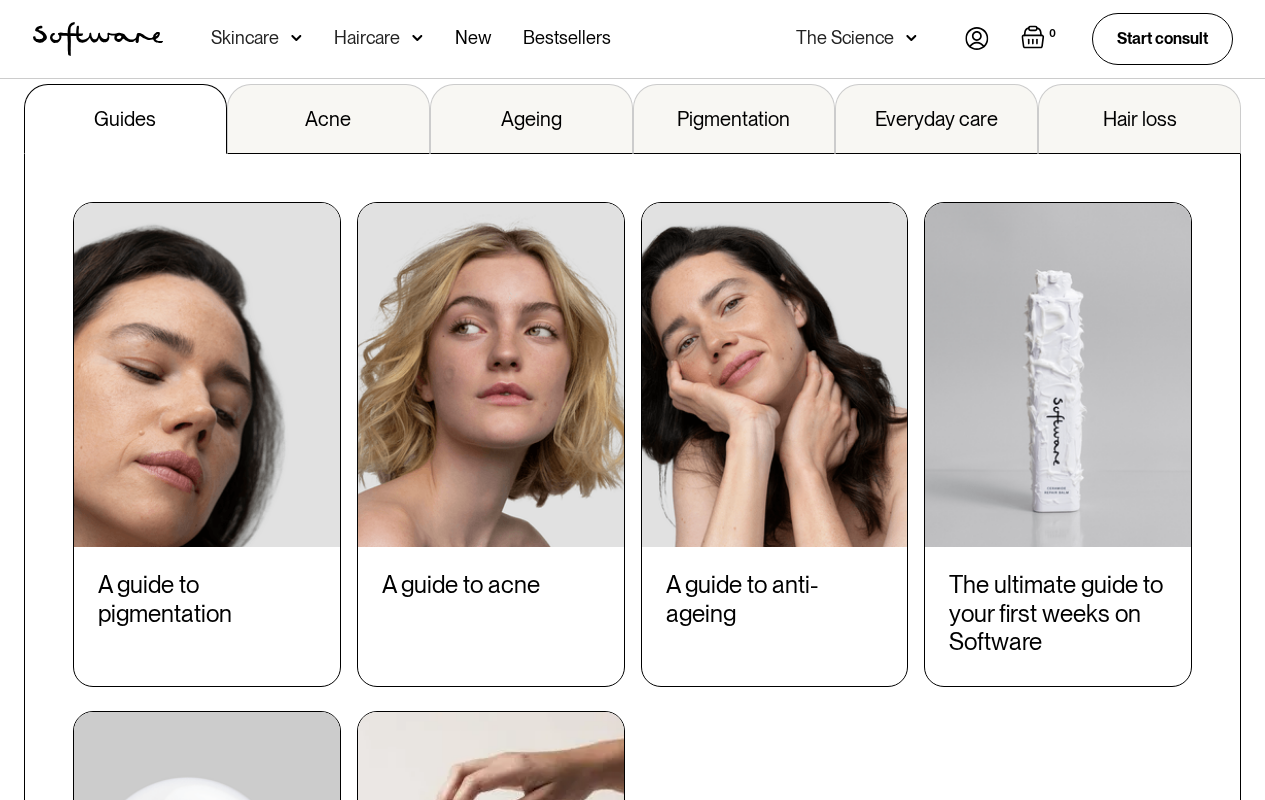 click at bounding box center (207, 375) 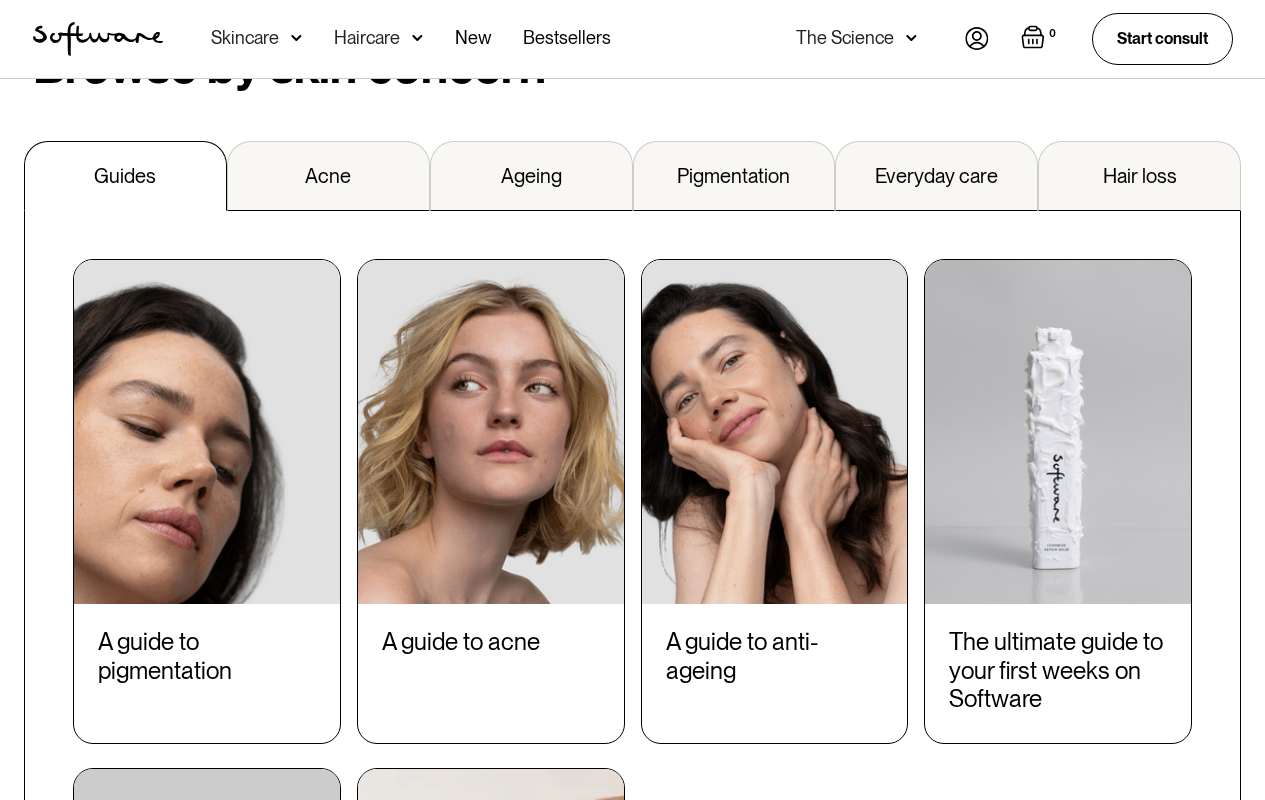scroll, scrollTop: 1837, scrollLeft: 0, axis: vertical 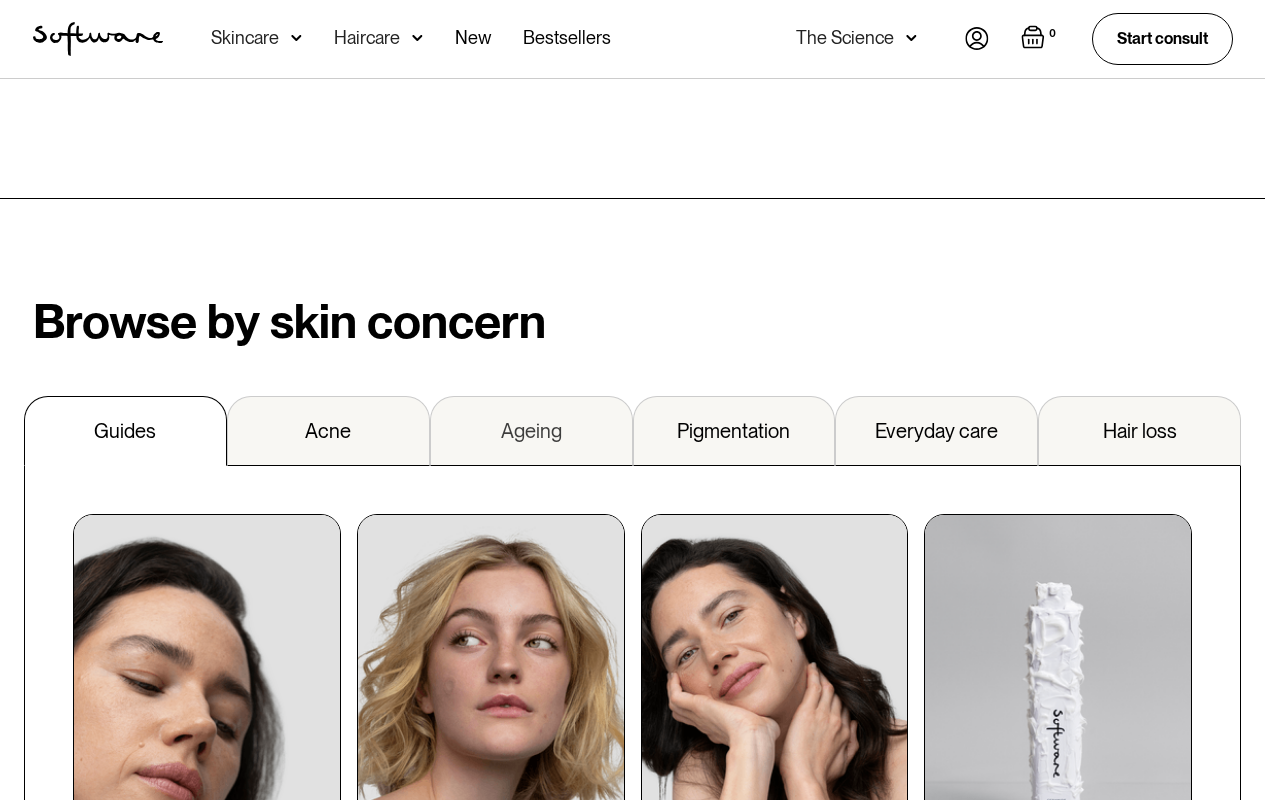 click on "Ageing" at bounding box center (531, 431) 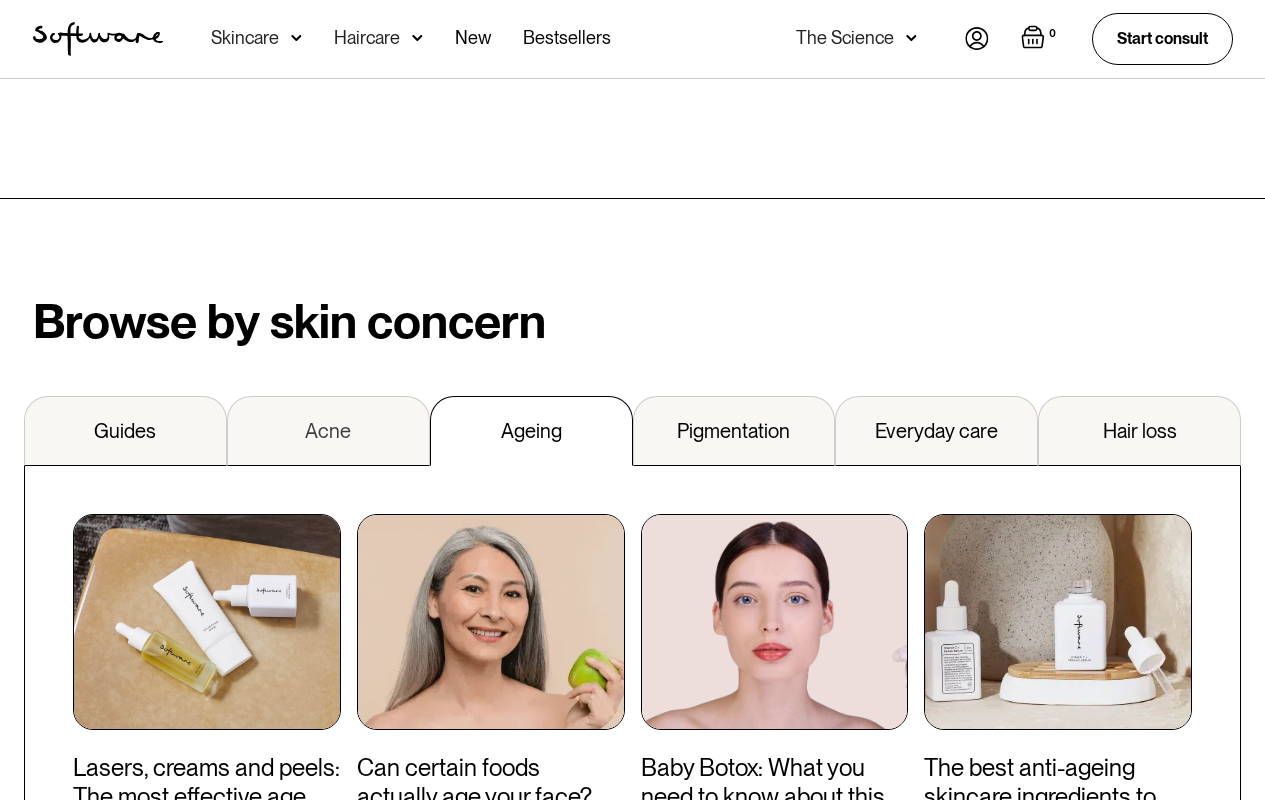 click on "Acne" at bounding box center (328, 431) 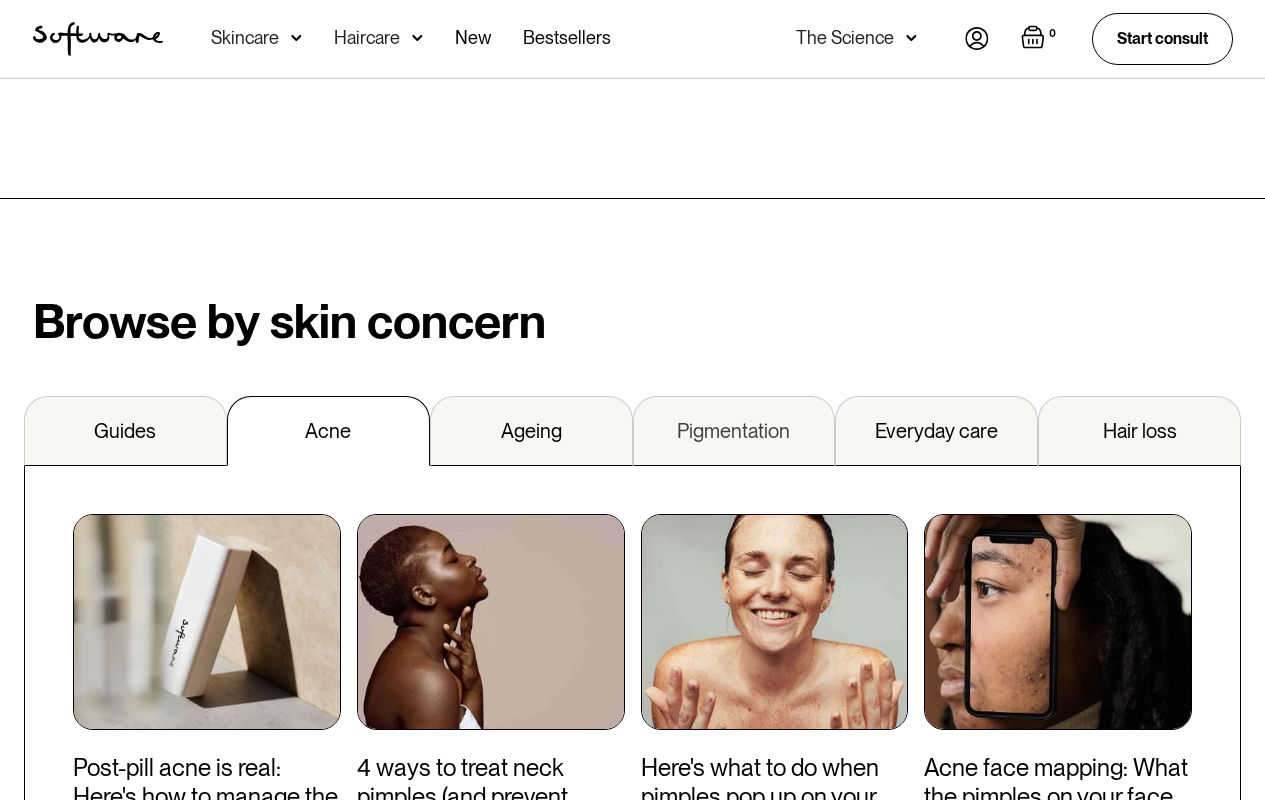 click on "Pigmentation" at bounding box center [733, 431] 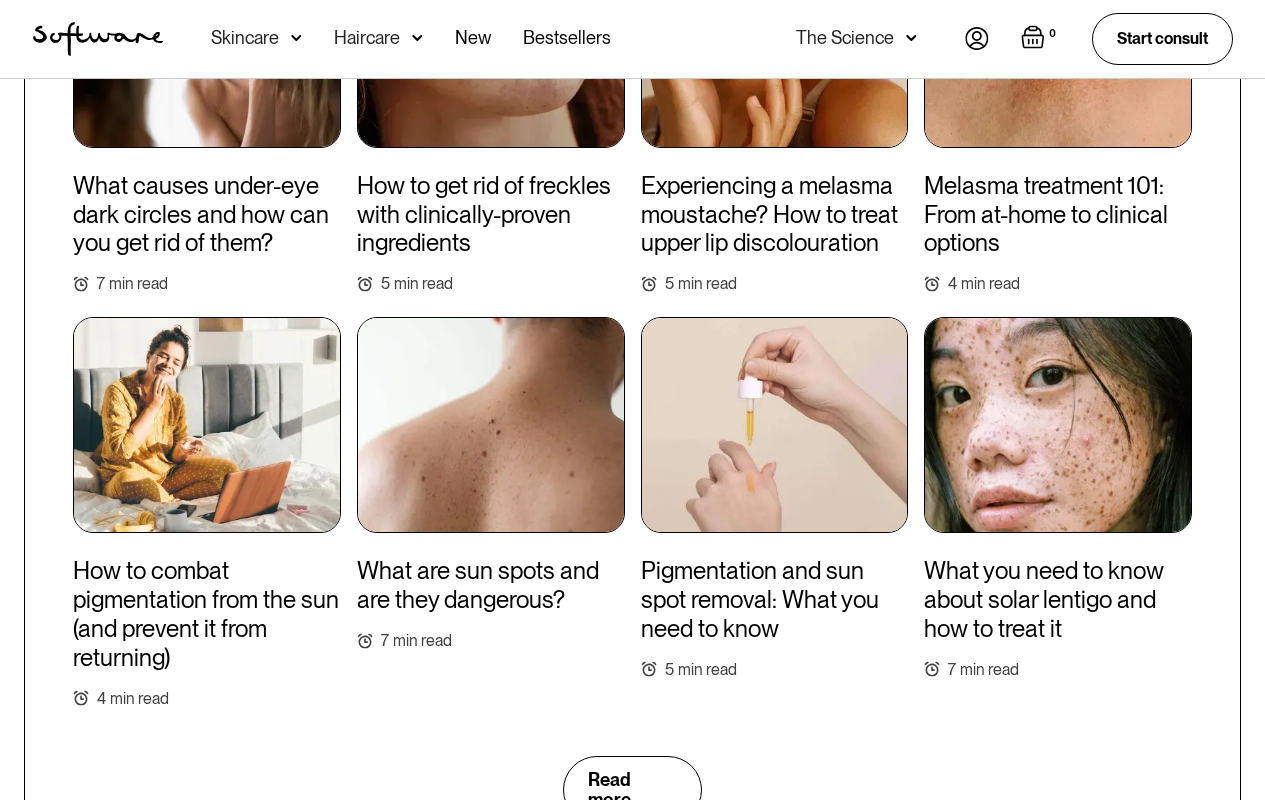scroll, scrollTop: 2183, scrollLeft: 0, axis: vertical 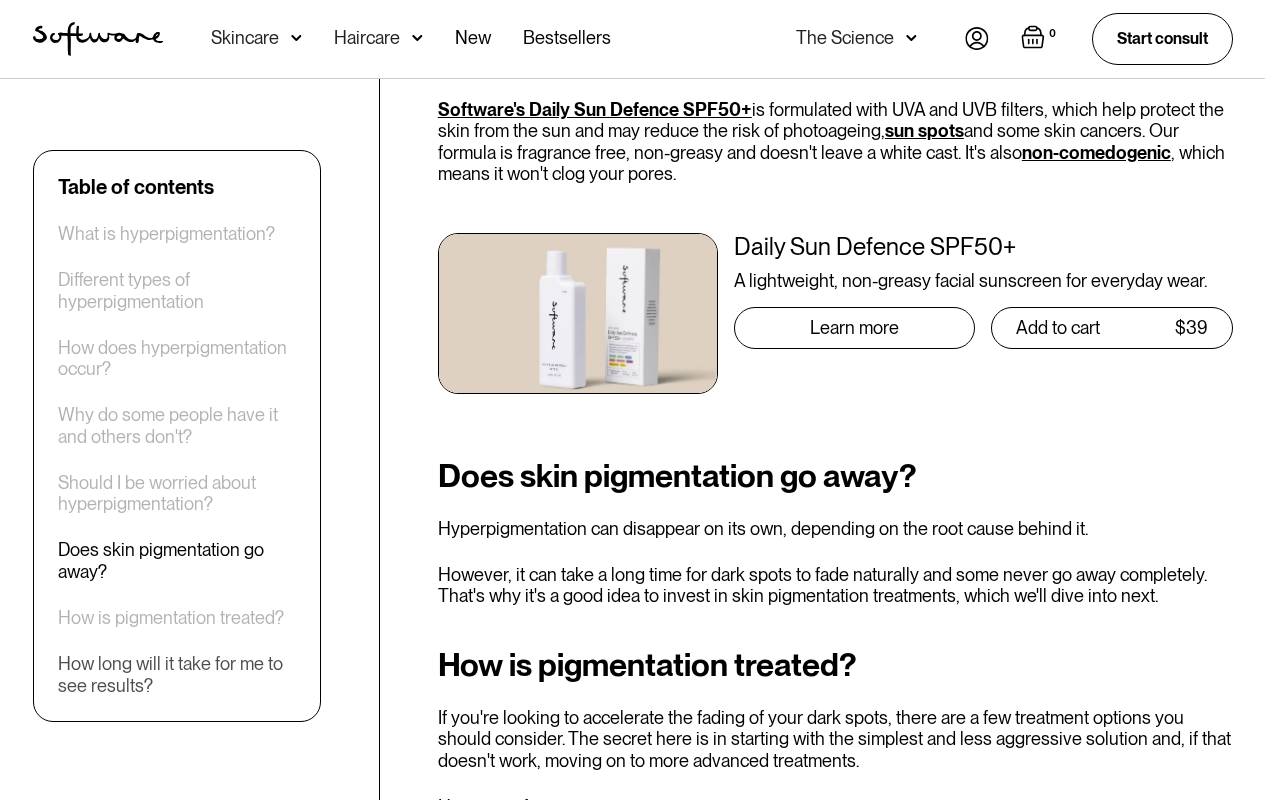 click on "How long will it take for me to see results?" at bounding box center (177, 674) 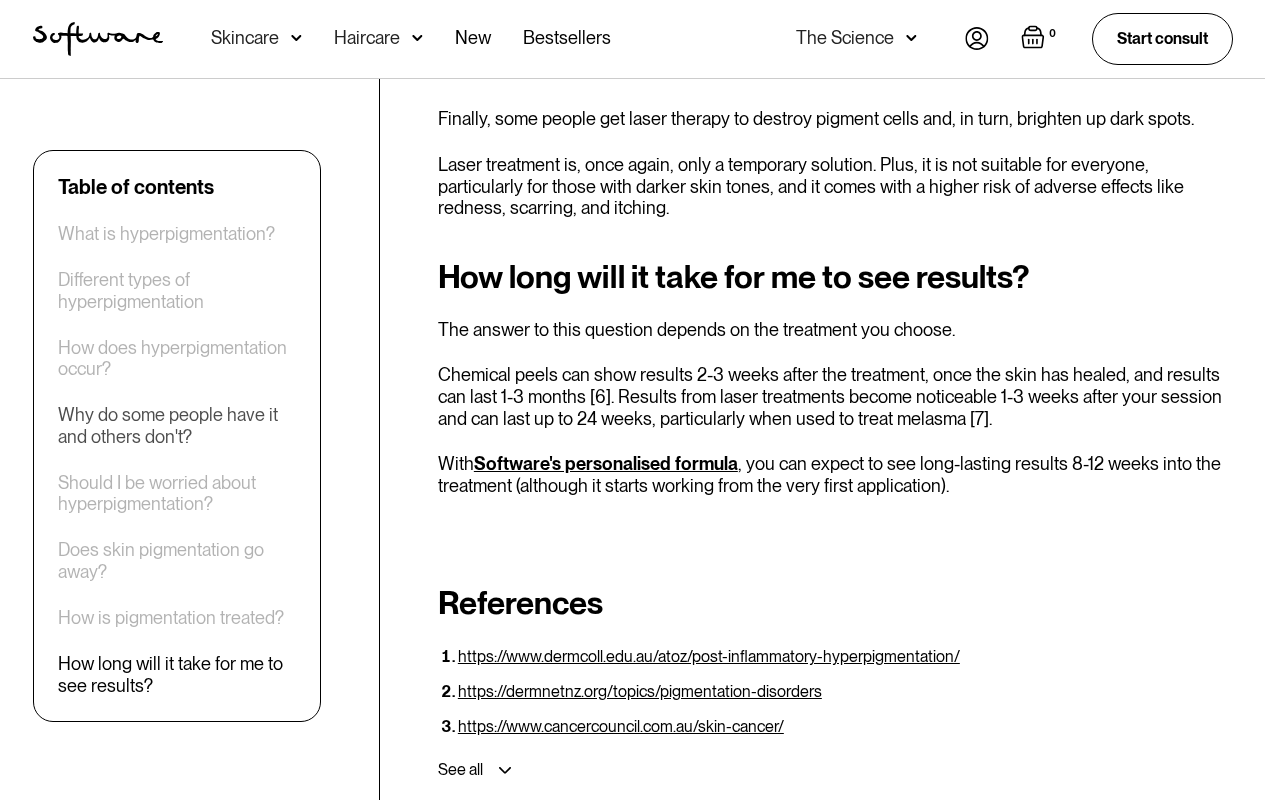 scroll, scrollTop: 6655, scrollLeft: 0, axis: vertical 